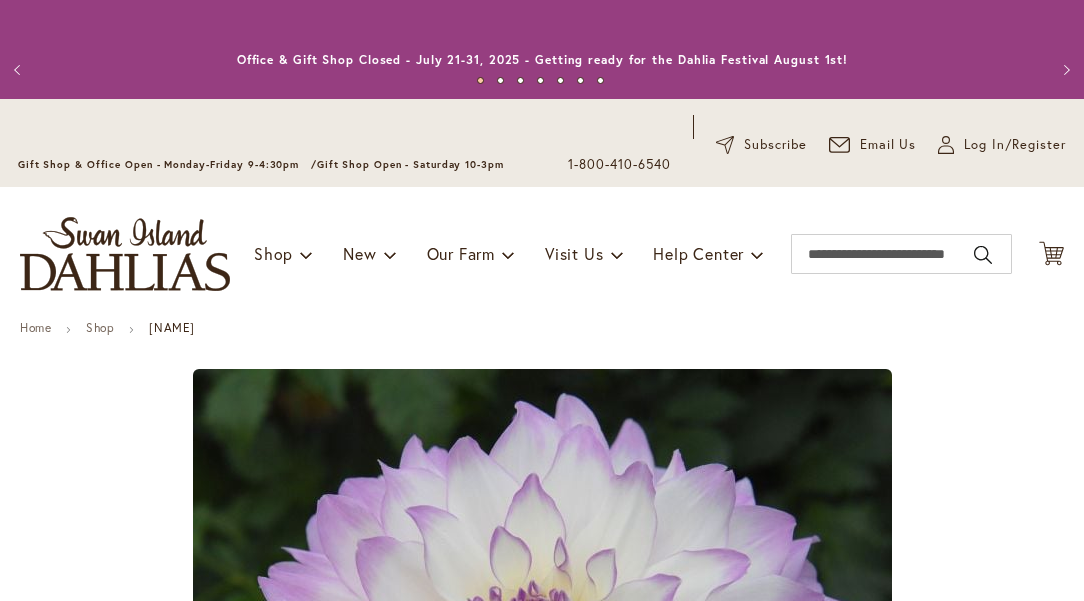 scroll, scrollTop: 0, scrollLeft: 0, axis: both 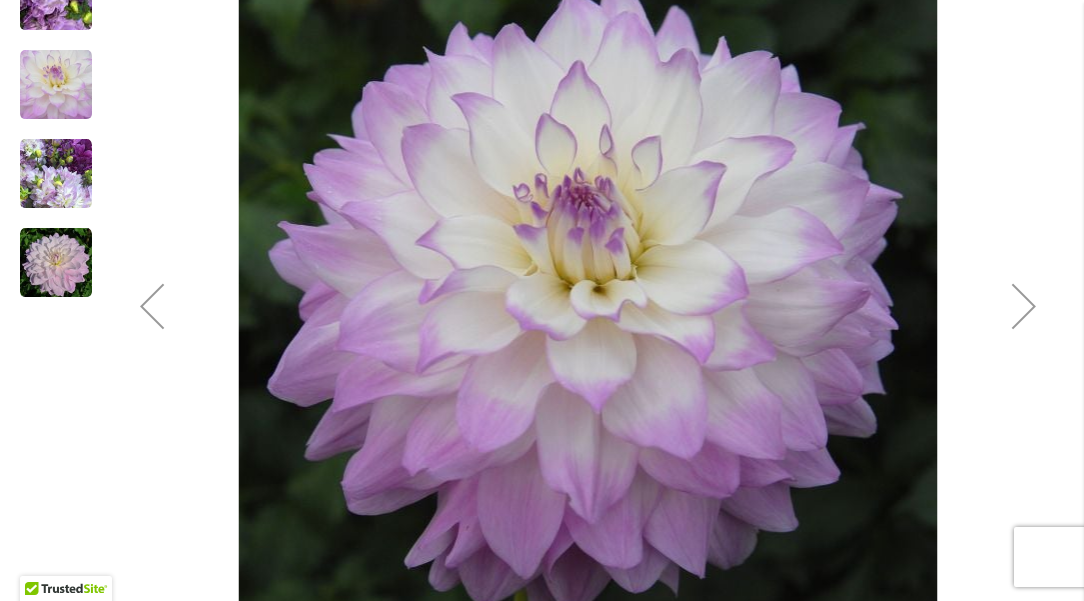 click at bounding box center (152, 306) 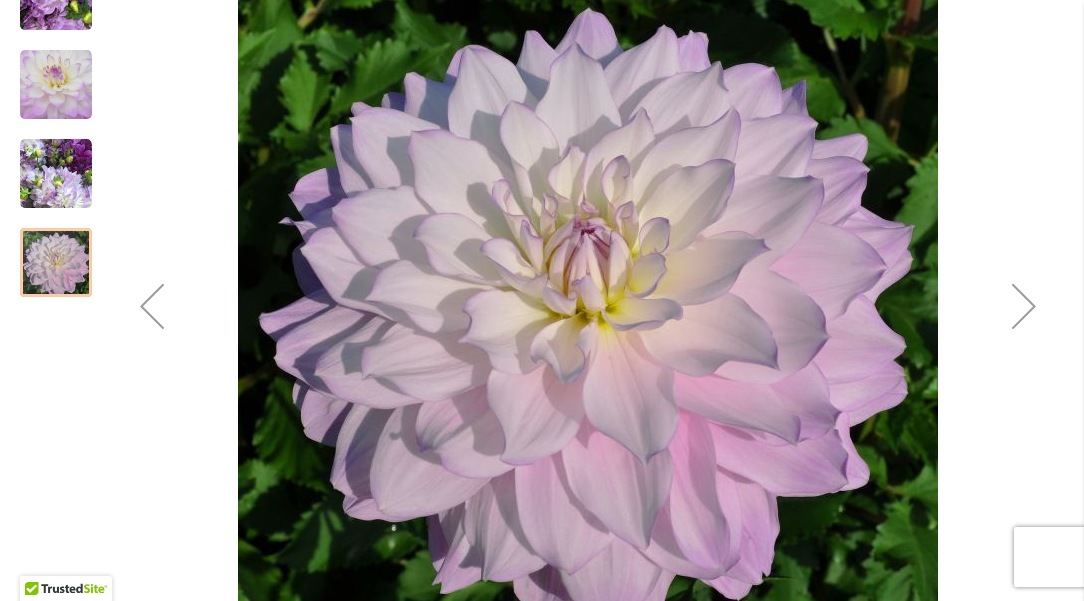 click at bounding box center (152, 306) 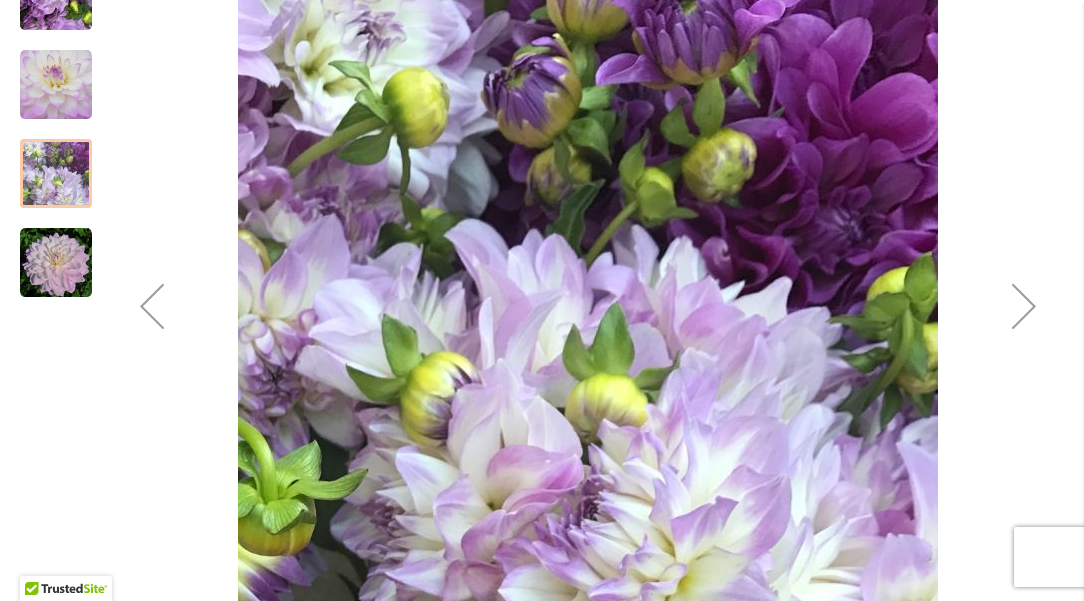 click at bounding box center [152, 306] 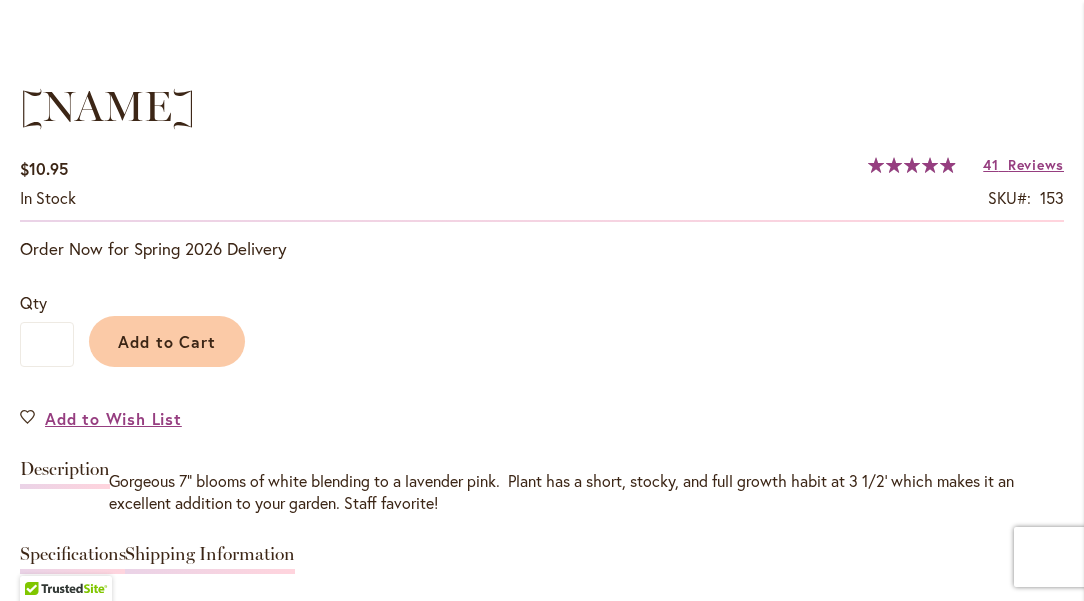 scroll, scrollTop: 1423, scrollLeft: 0, axis: vertical 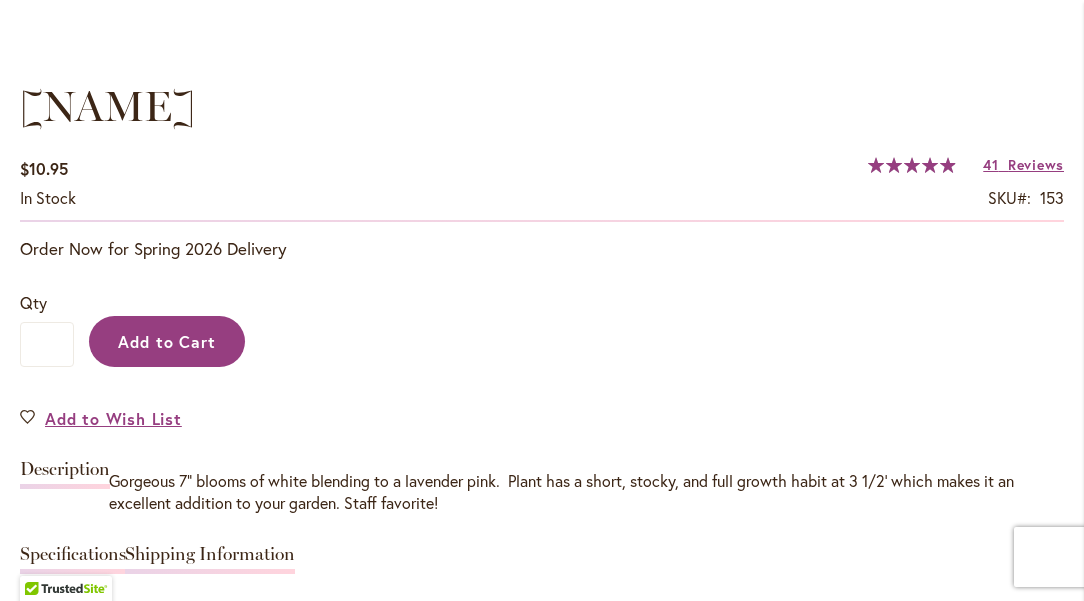 click on "Add to Cart" at bounding box center (167, 341) 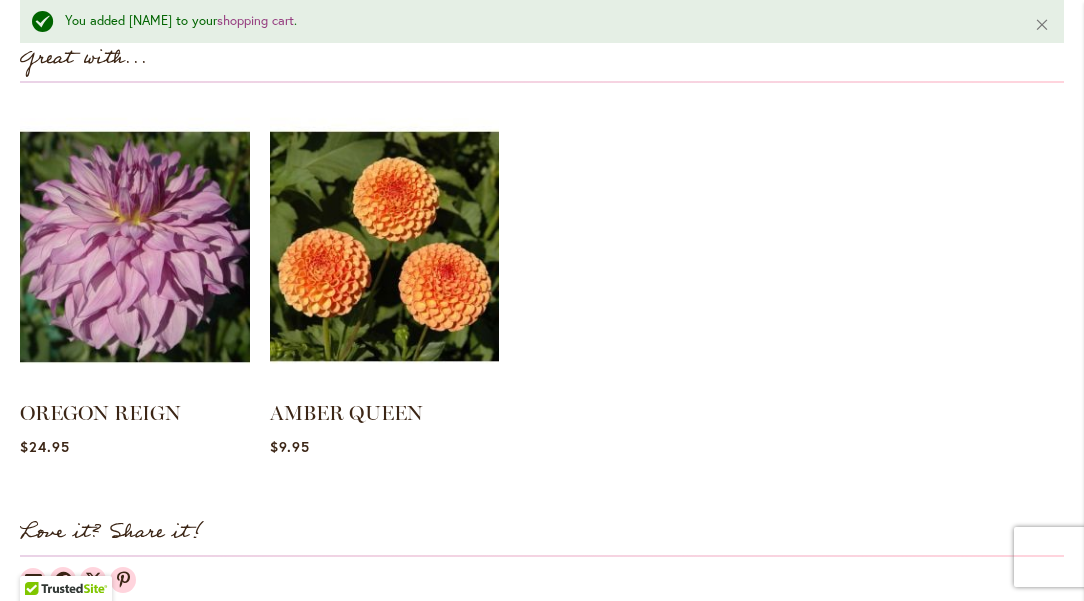 scroll, scrollTop: 2070, scrollLeft: 0, axis: vertical 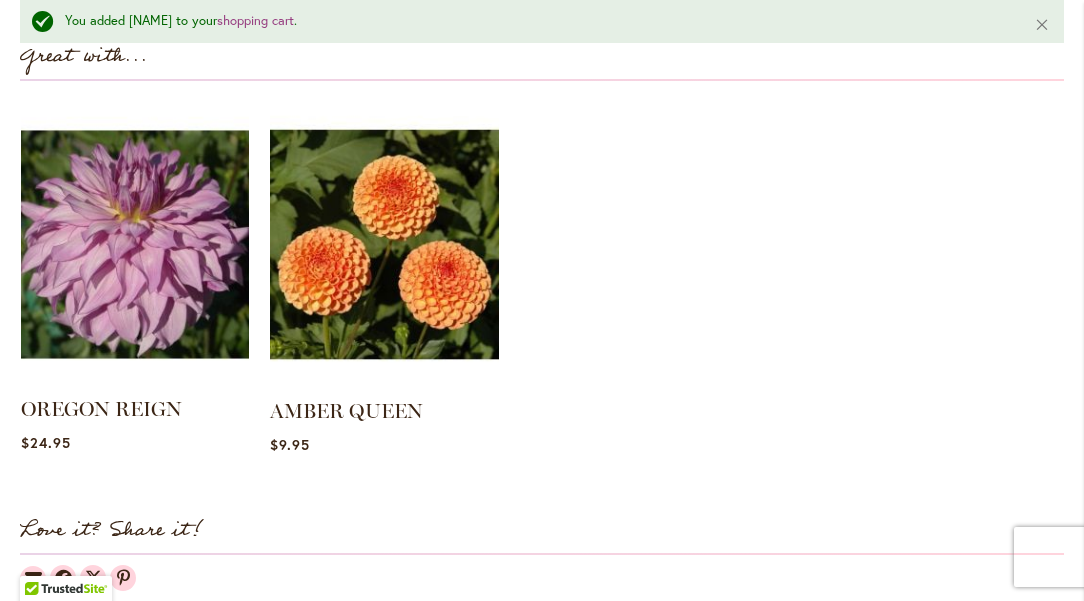 click at bounding box center (135, 244) 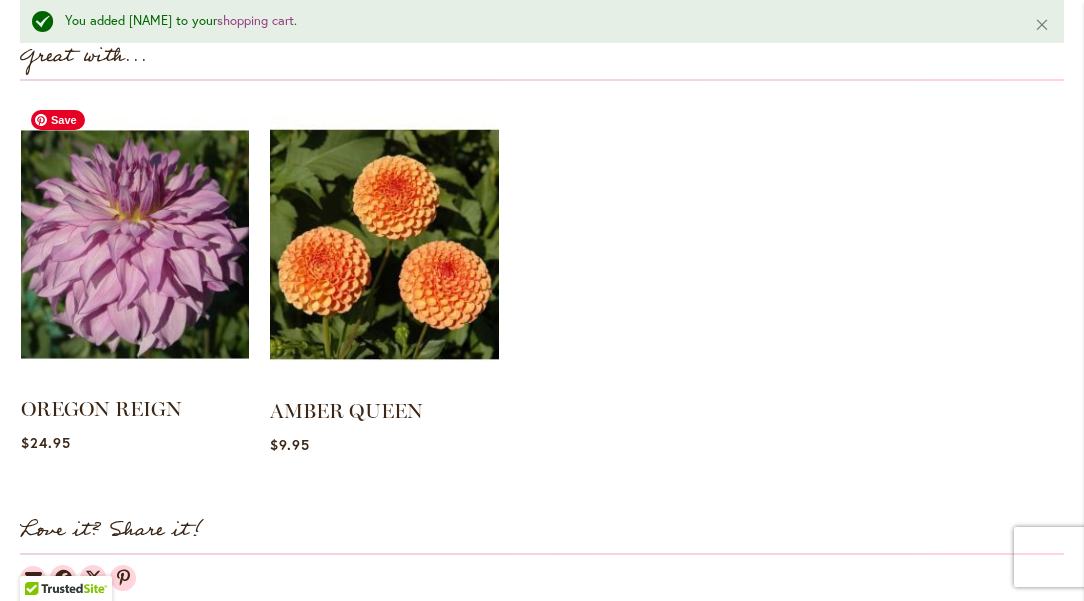 scroll, scrollTop: 1817, scrollLeft: 0, axis: vertical 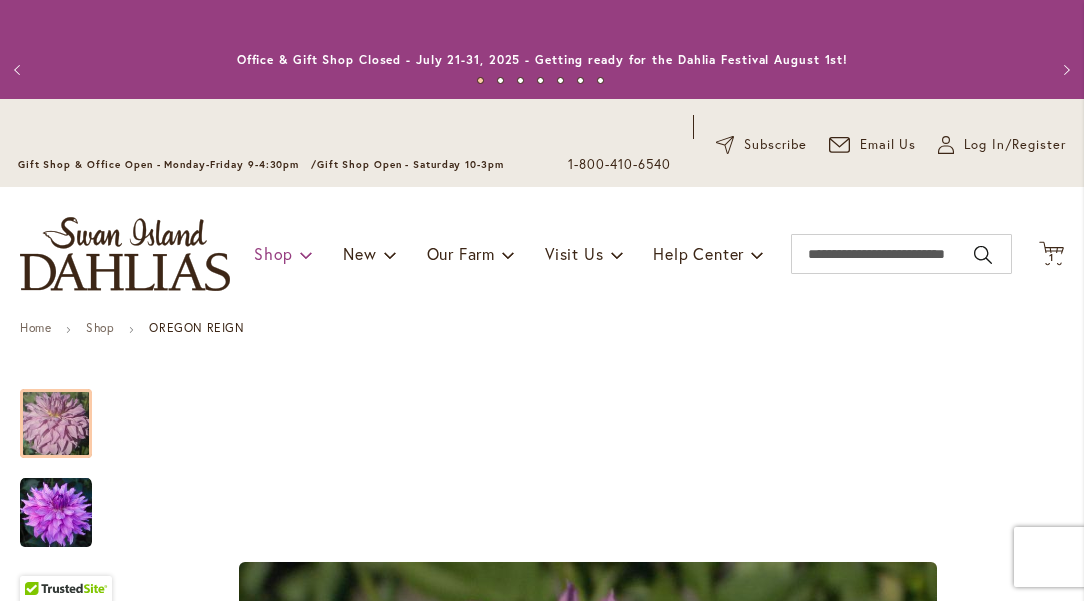 click at bounding box center (306, 254) 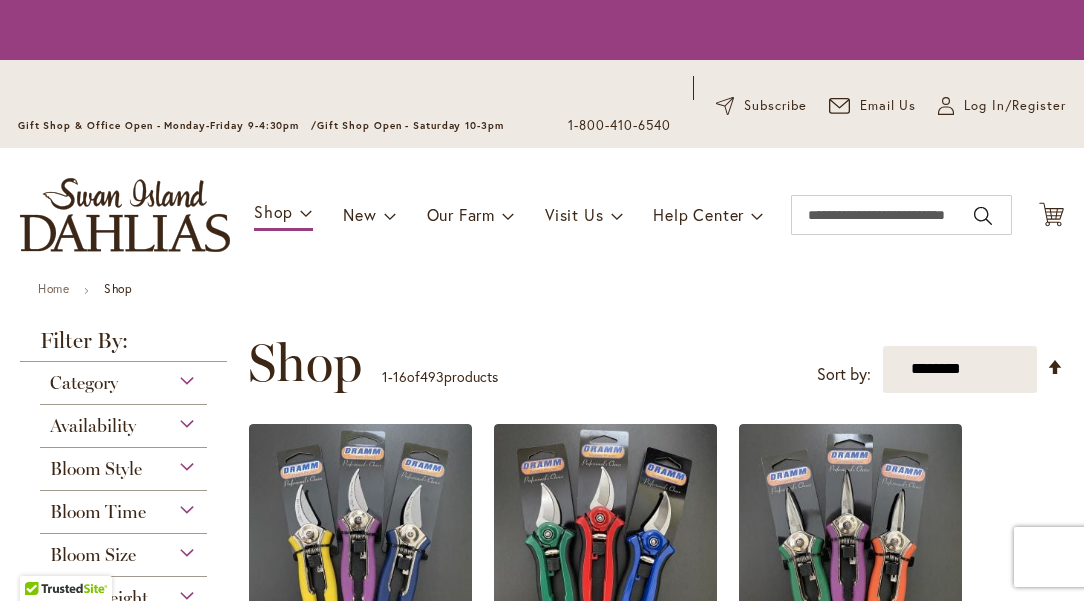 scroll, scrollTop: 0, scrollLeft: 0, axis: both 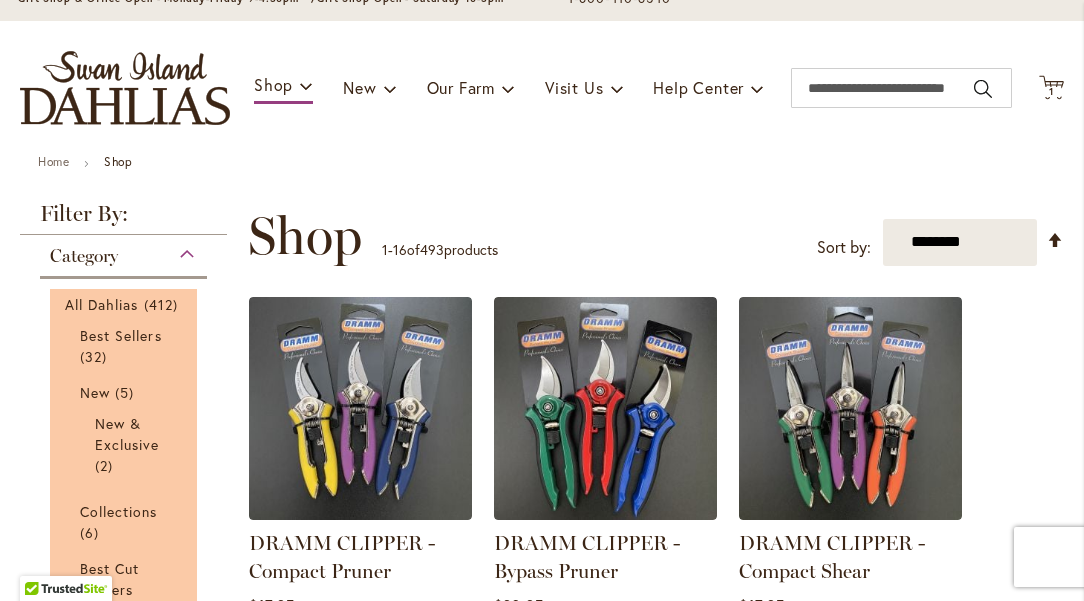 click on "All Dahlias
412
items
Best Sellers
32
items
New
5
items
New & Exclusive 2 6 270" at bounding box center [123, 548] 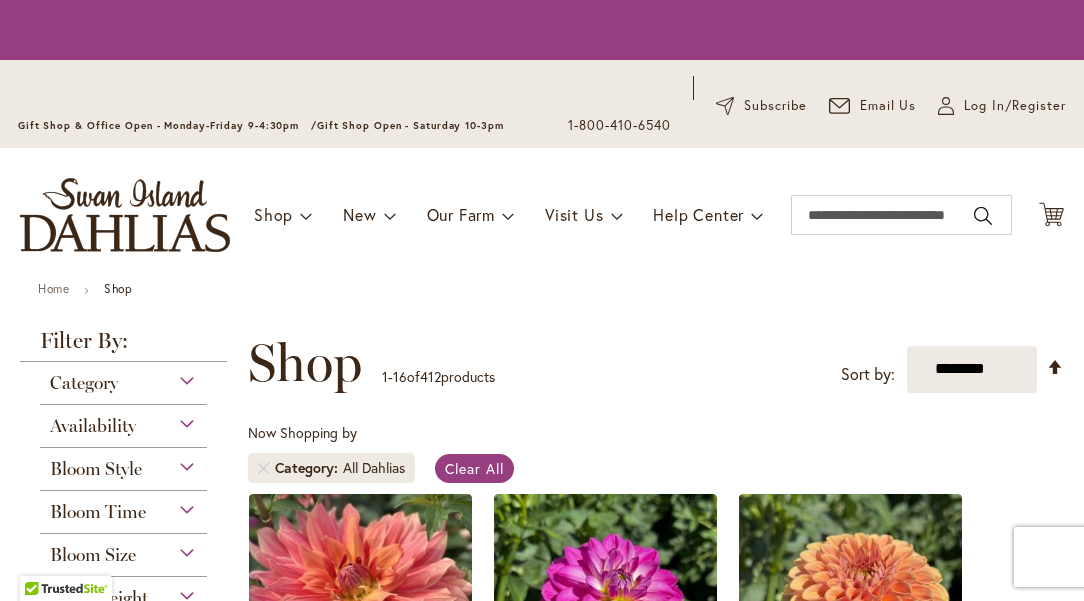 scroll, scrollTop: 0, scrollLeft: 0, axis: both 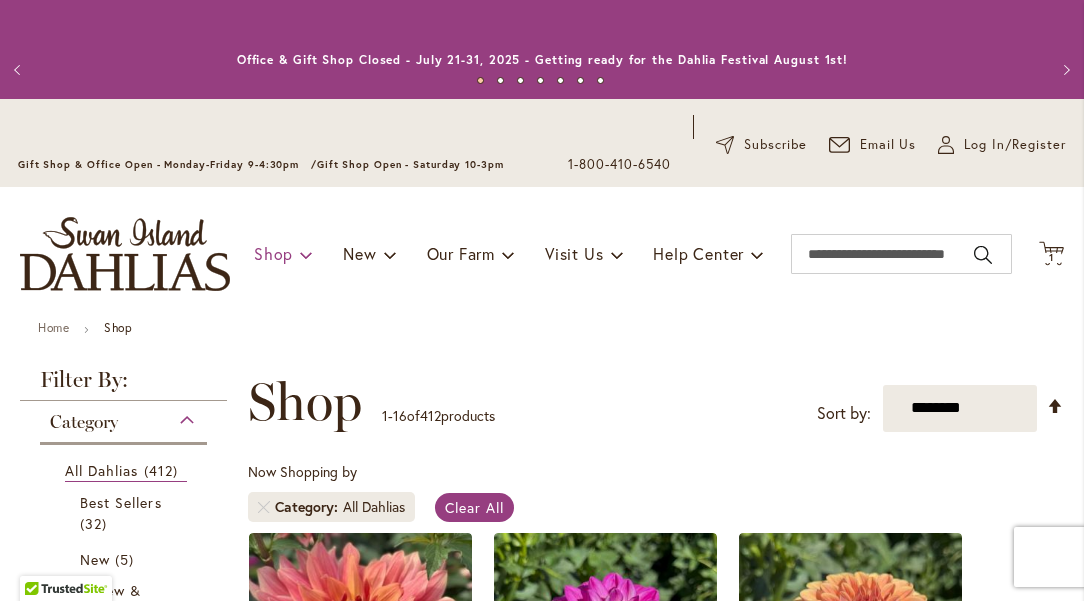 click on "Shop" at bounding box center (273, 253) 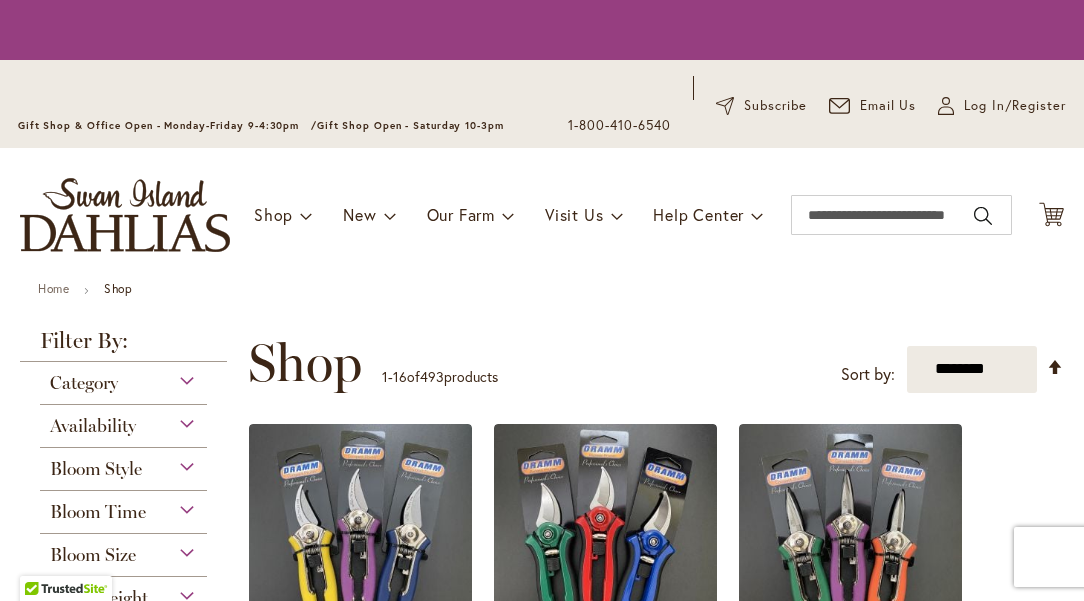 scroll, scrollTop: 0, scrollLeft: 0, axis: both 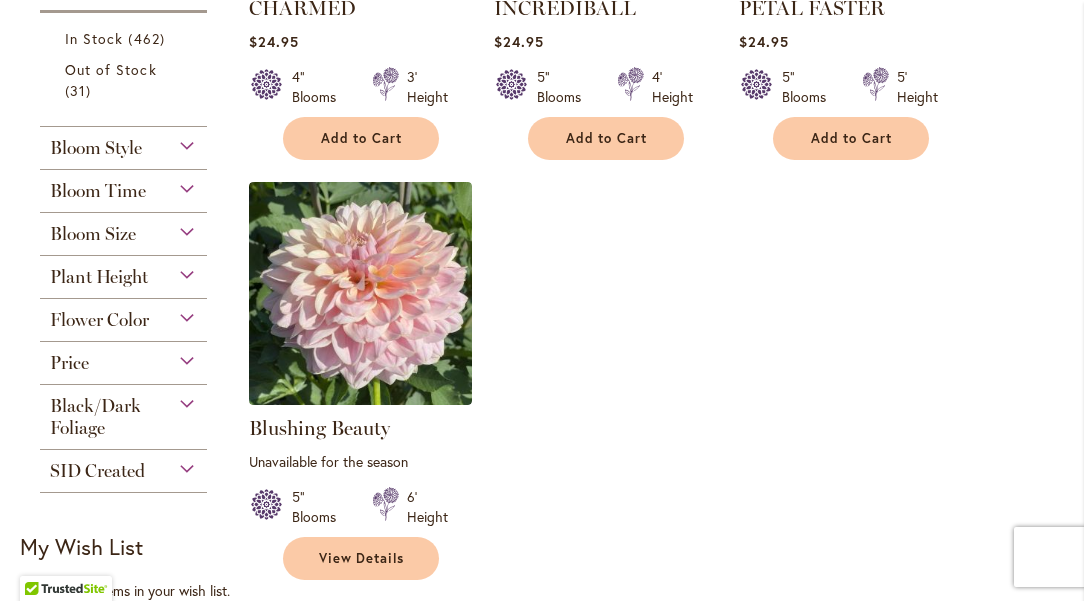 click on "Category
All Dahlias
412
items
Best Sellers
32
items
New
5
items
New & Exclusive 2 6 1" at bounding box center (123, -716) 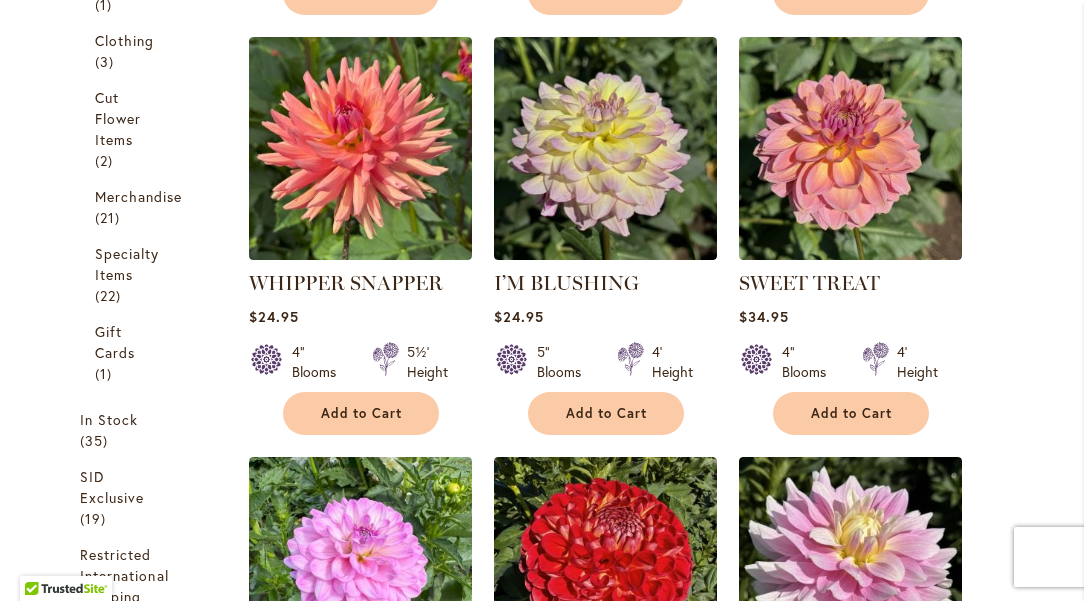 scroll, scrollTop: 1624, scrollLeft: 0, axis: vertical 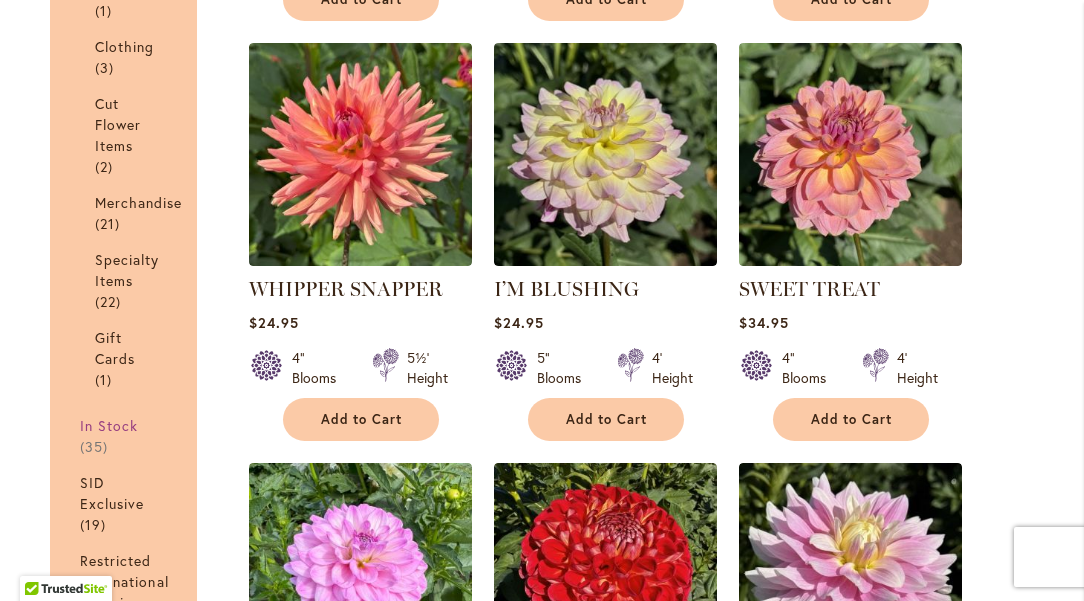 click on "In Stock" at bounding box center (109, 425) 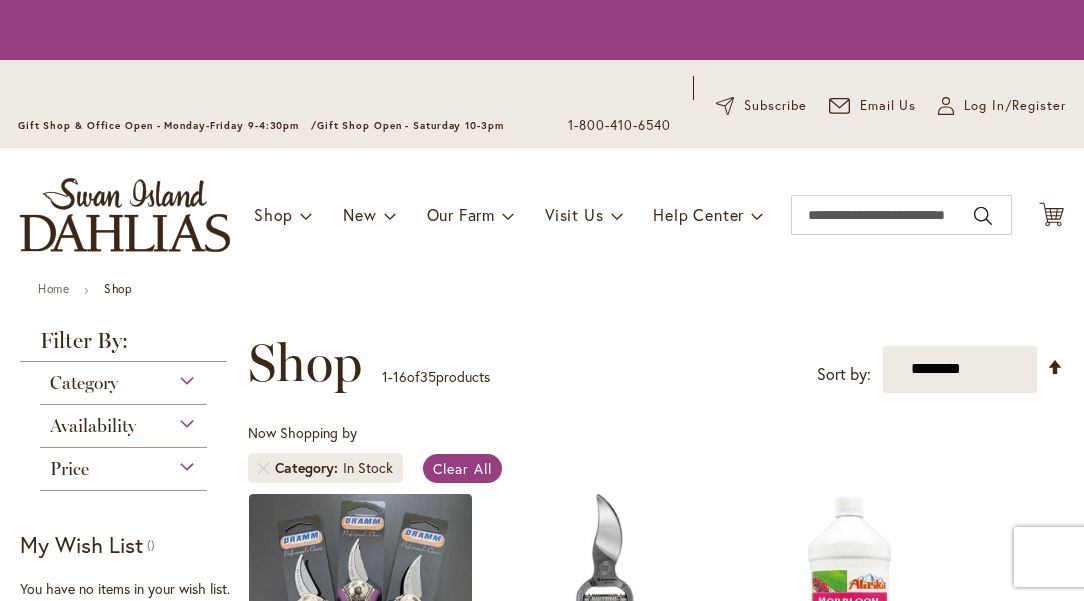 scroll, scrollTop: 0, scrollLeft: 0, axis: both 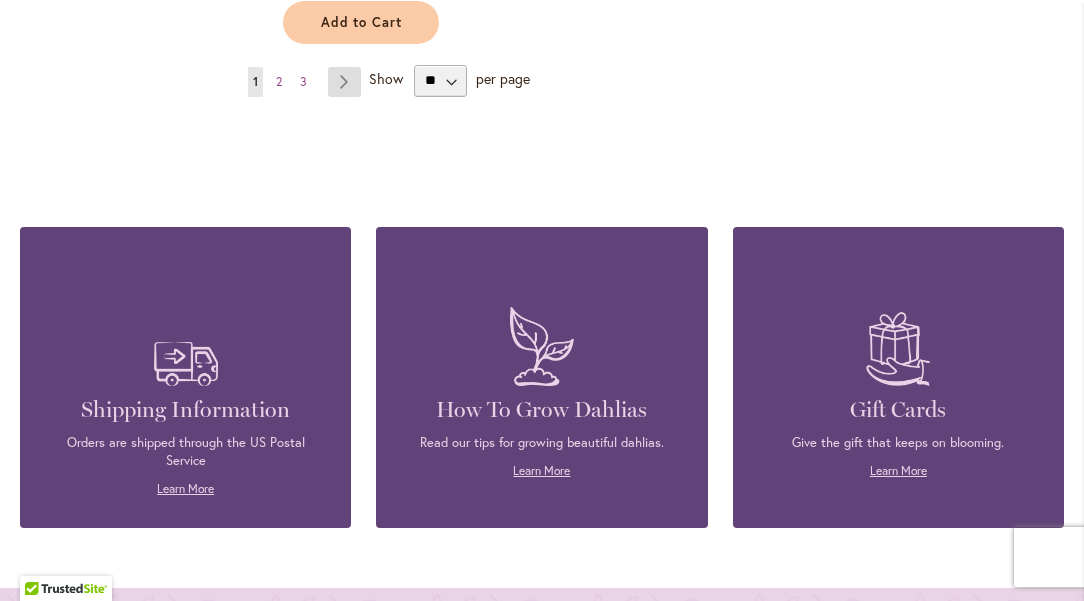 click on "Page
Next" at bounding box center [344, 82] 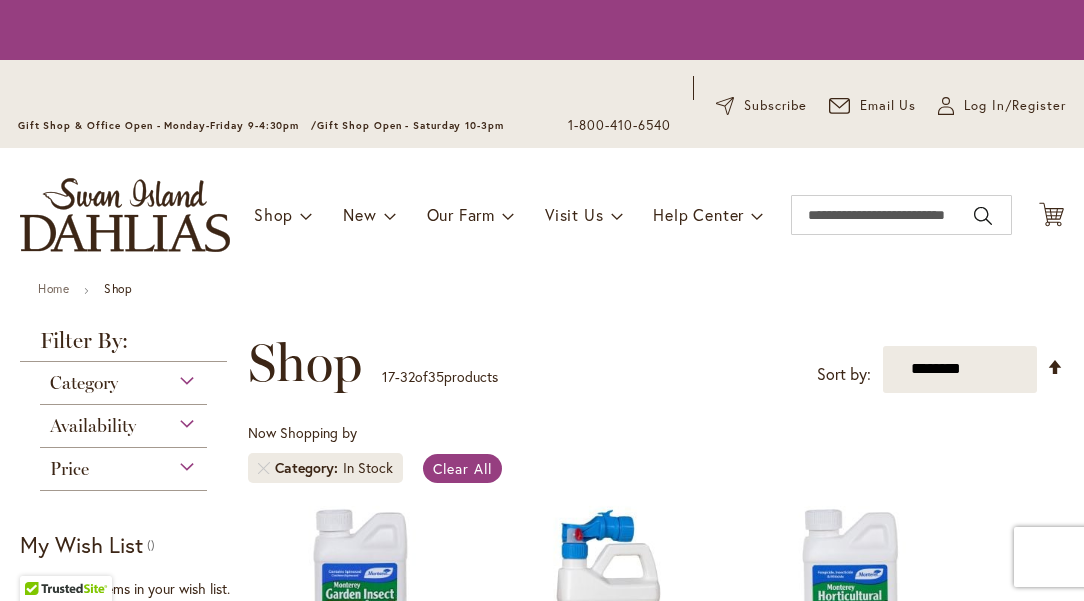 scroll, scrollTop: 0, scrollLeft: 0, axis: both 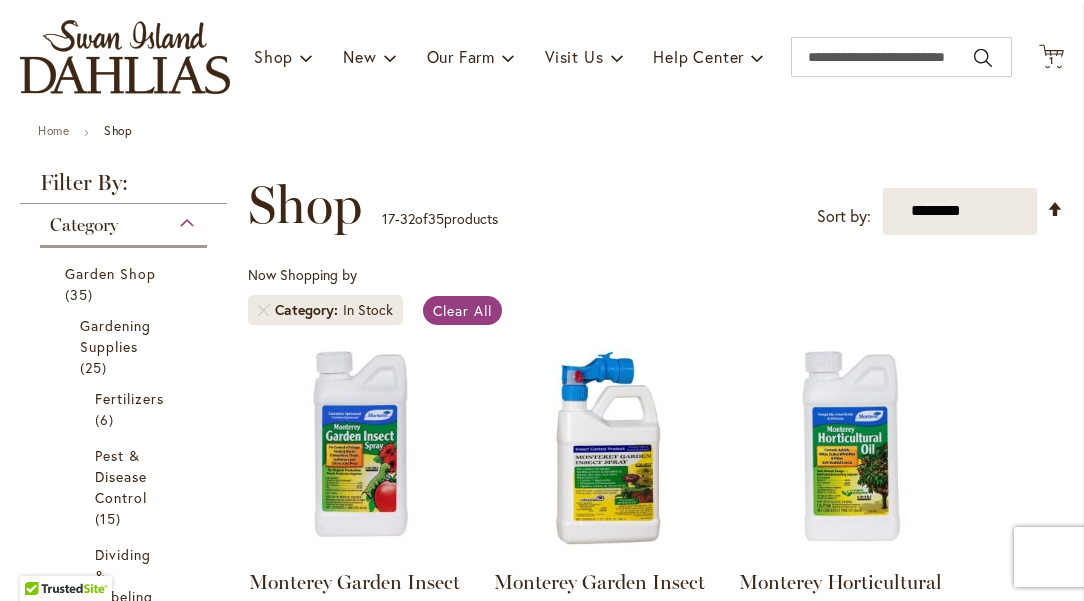 click on "**********" at bounding box center (656, 1447) 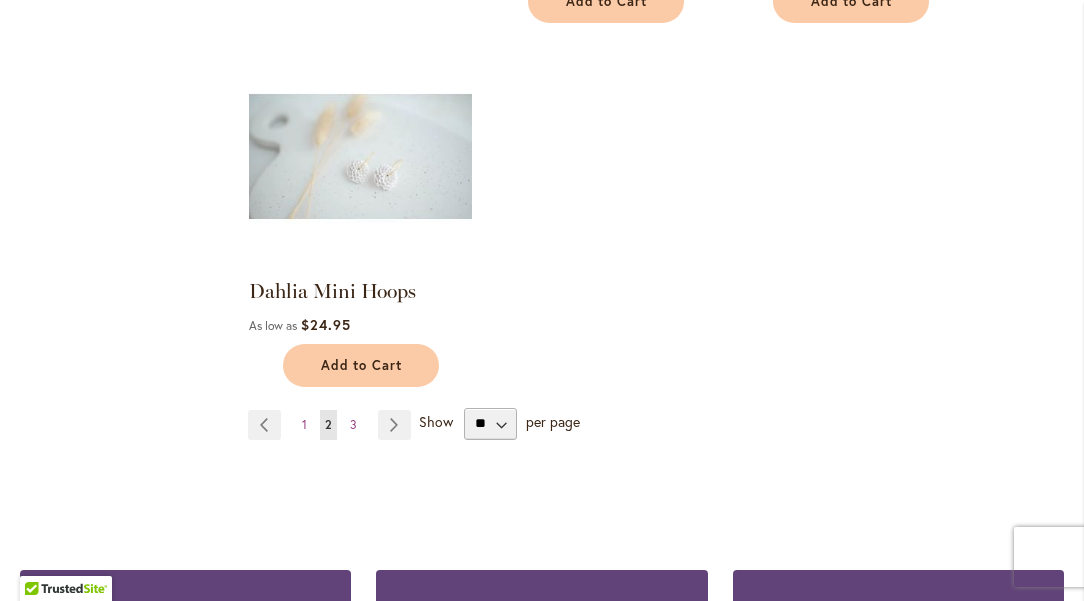 scroll, scrollTop: 2502, scrollLeft: 0, axis: vertical 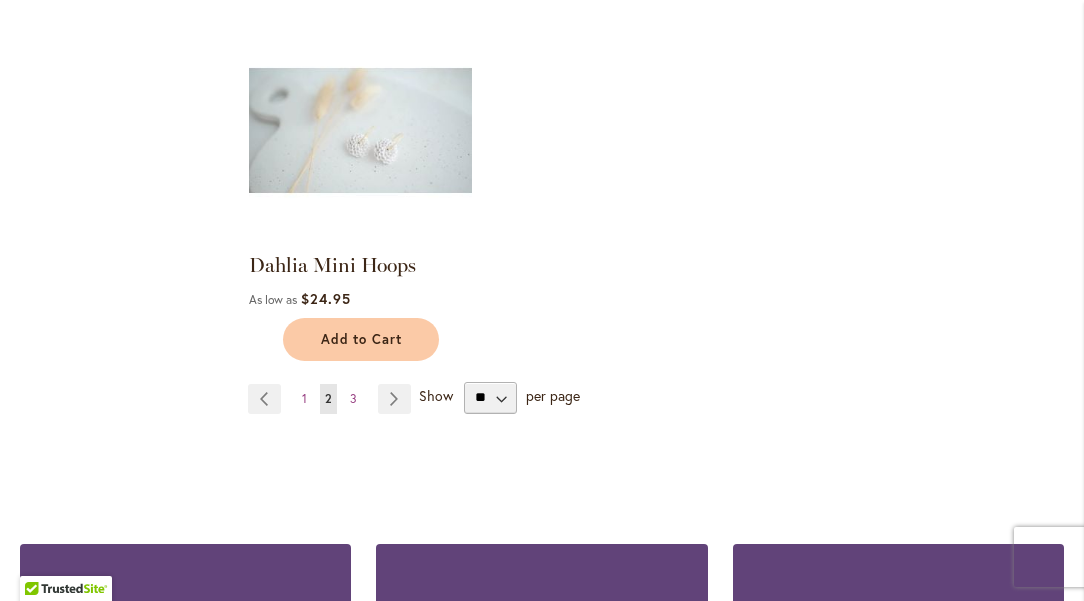 click on "Show" at bounding box center [436, 395] 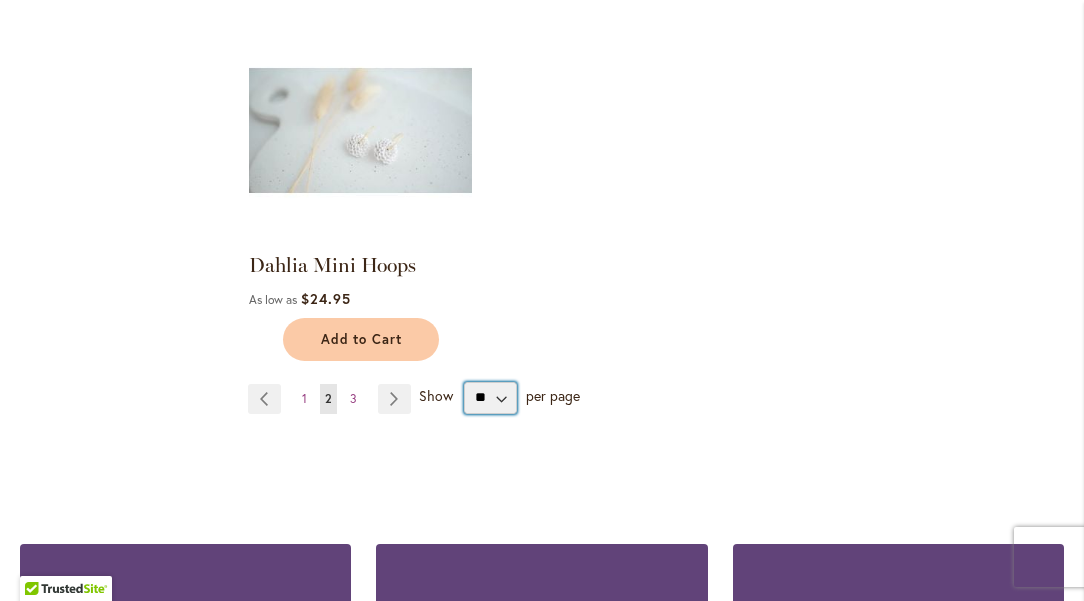 click on "**
**
**
**" at bounding box center (490, 398) 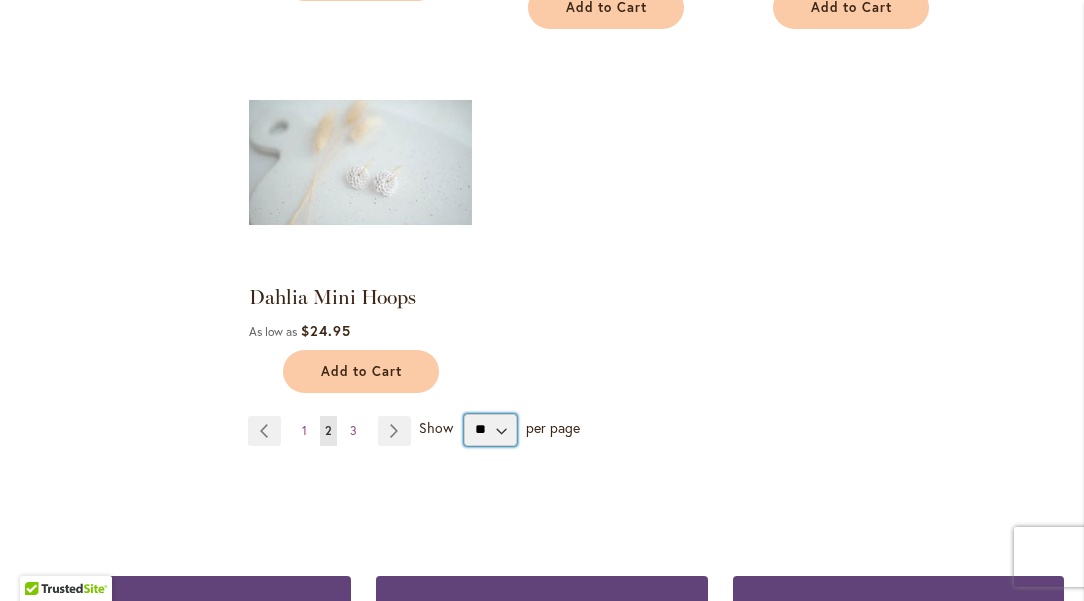 scroll, scrollTop: 2469, scrollLeft: 0, axis: vertical 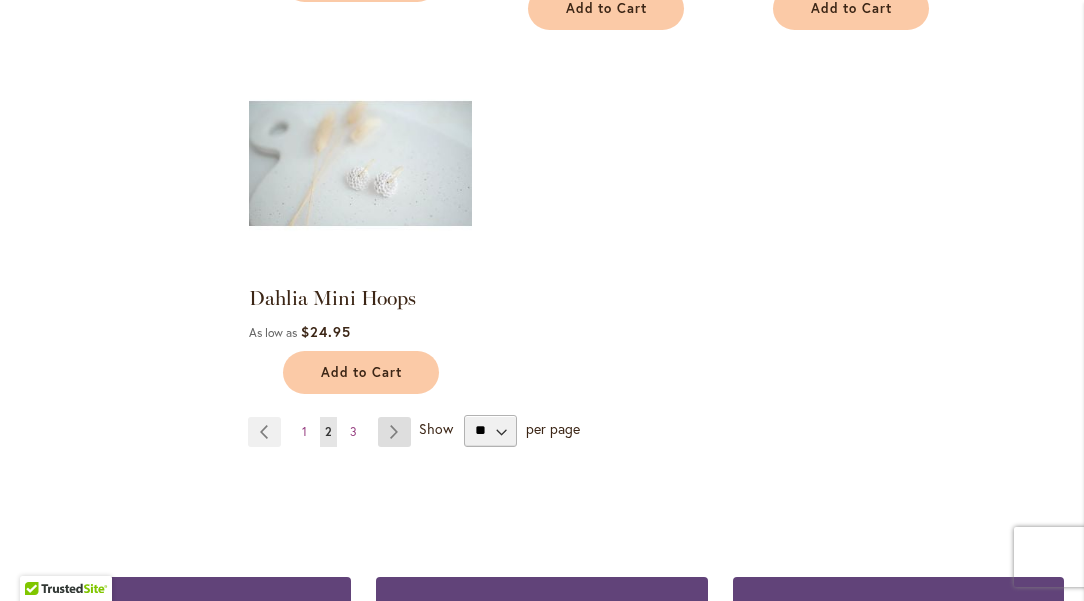 click on "Page
Next" at bounding box center (394, 432) 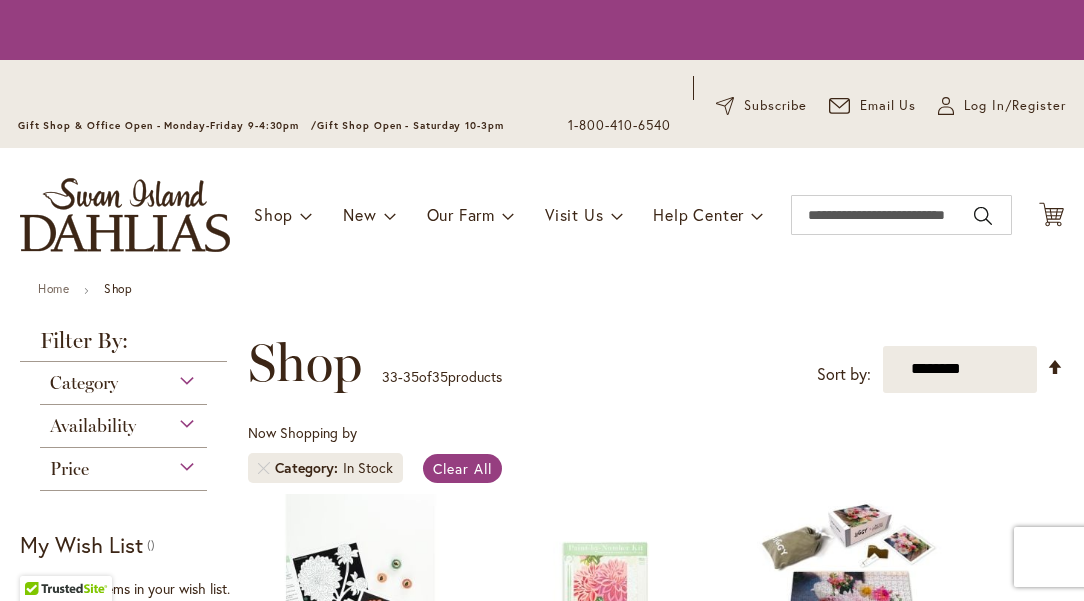 scroll, scrollTop: 0, scrollLeft: 0, axis: both 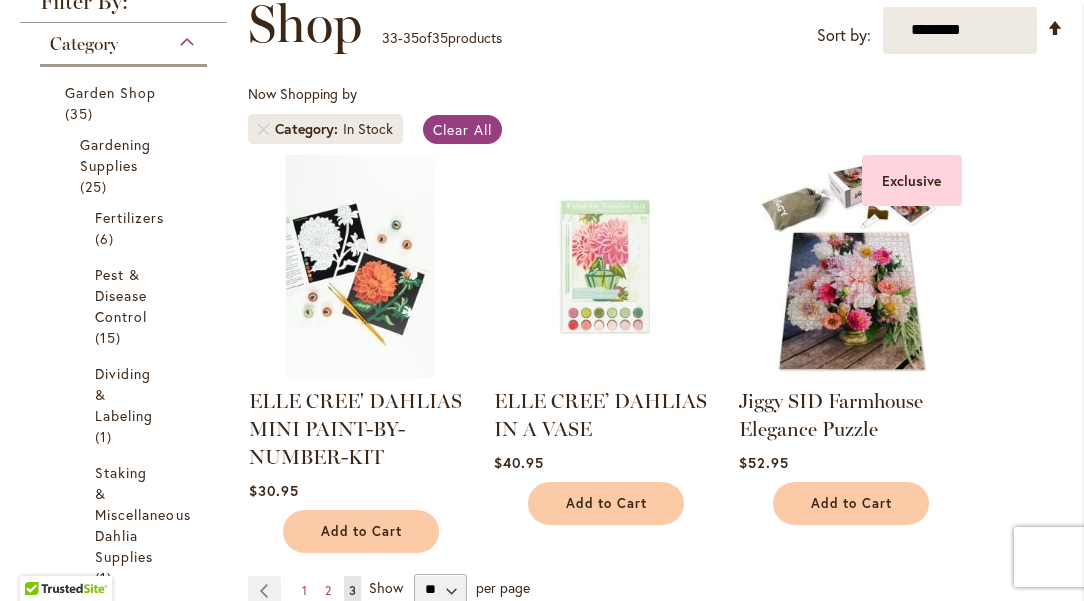 click at bounding box center [605, 266] 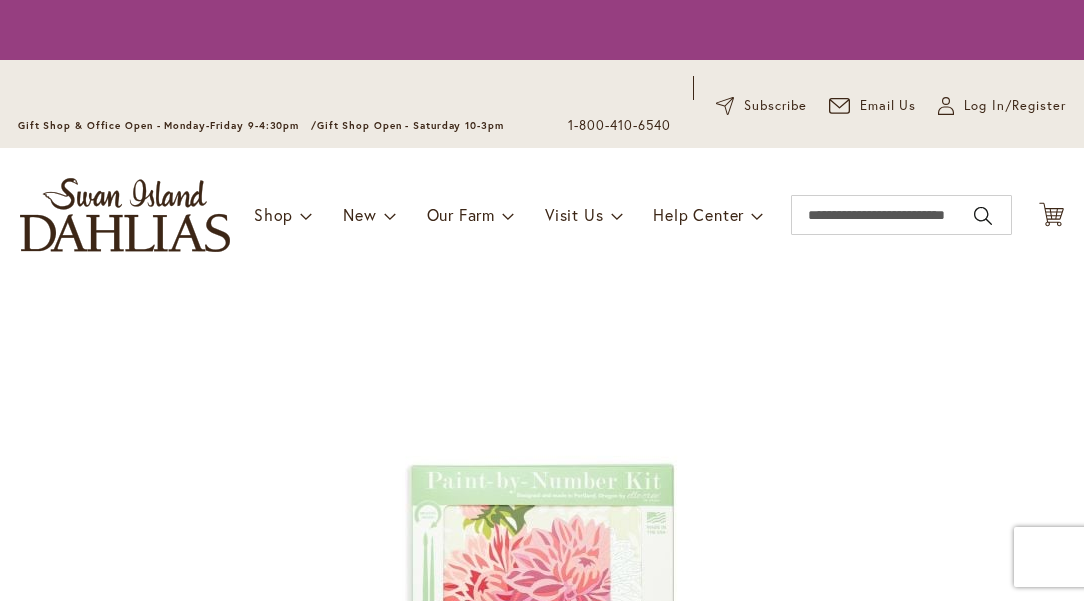 scroll, scrollTop: 0, scrollLeft: 0, axis: both 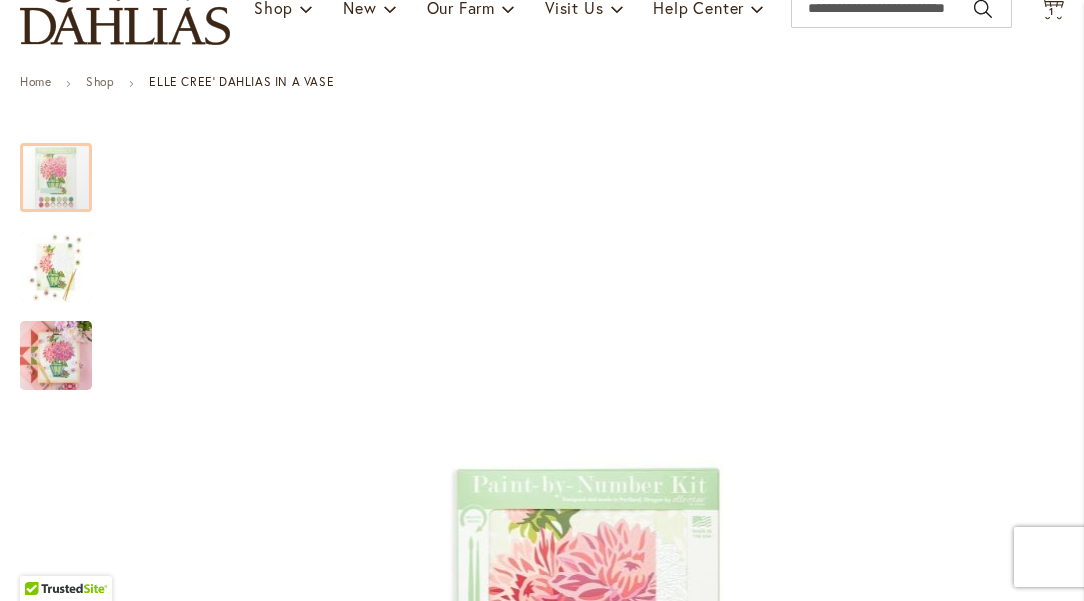 click at bounding box center [588, 666] 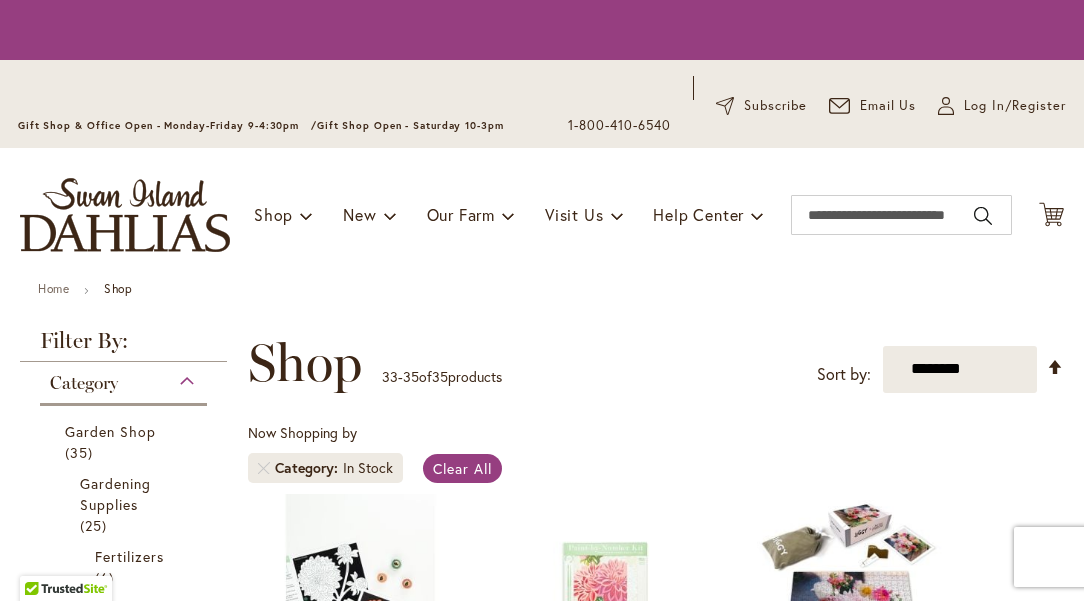 scroll, scrollTop: 0, scrollLeft: 0, axis: both 